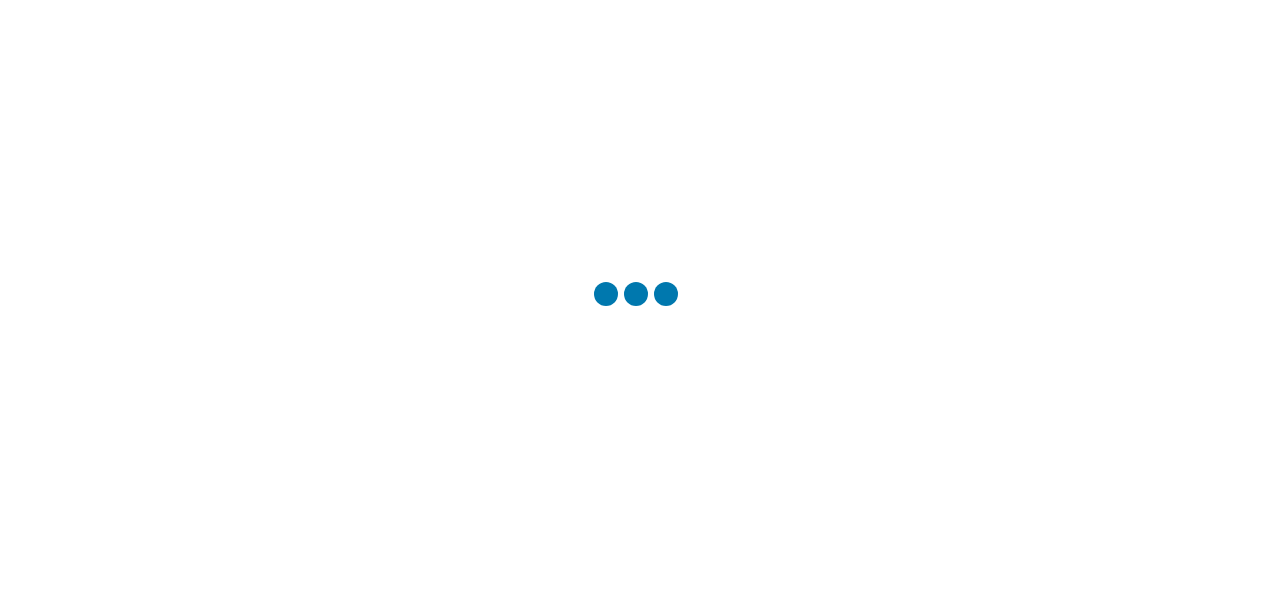 scroll, scrollTop: 0, scrollLeft: 0, axis: both 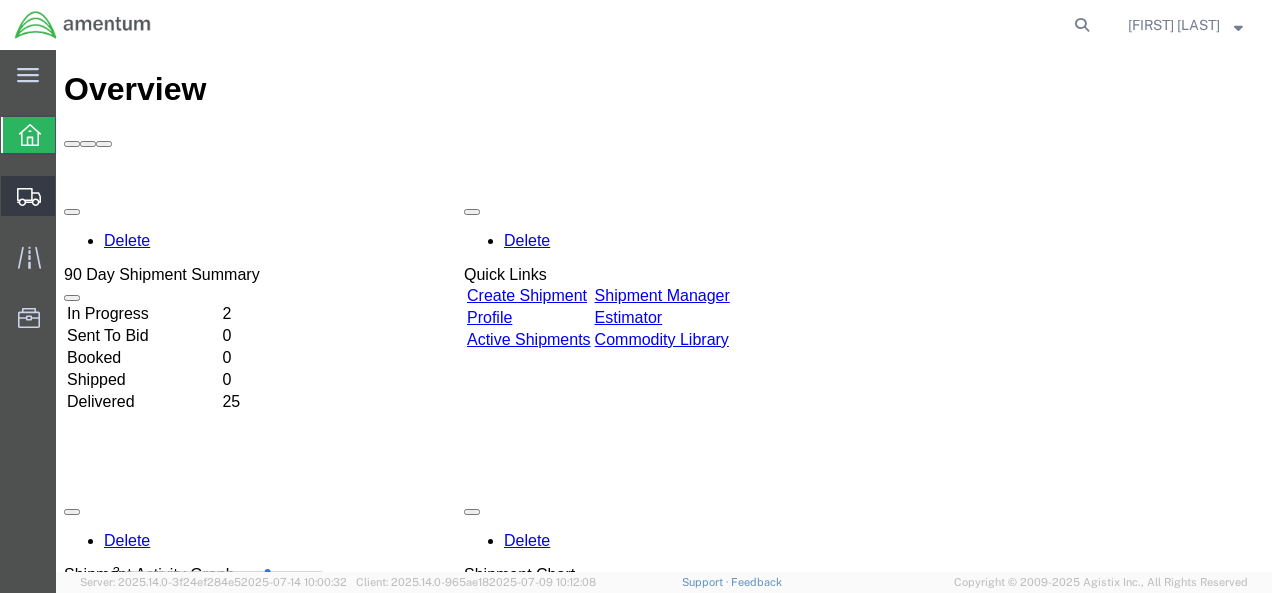 click on "Create from Template" 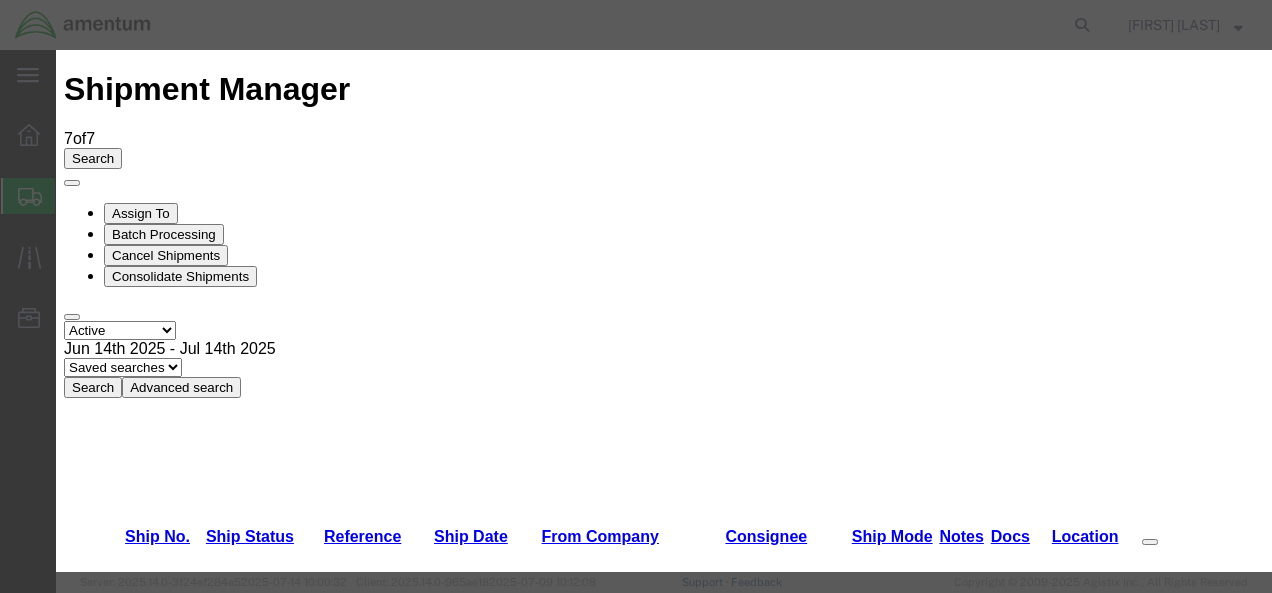 scroll, scrollTop: 500, scrollLeft: 0, axis: vertical 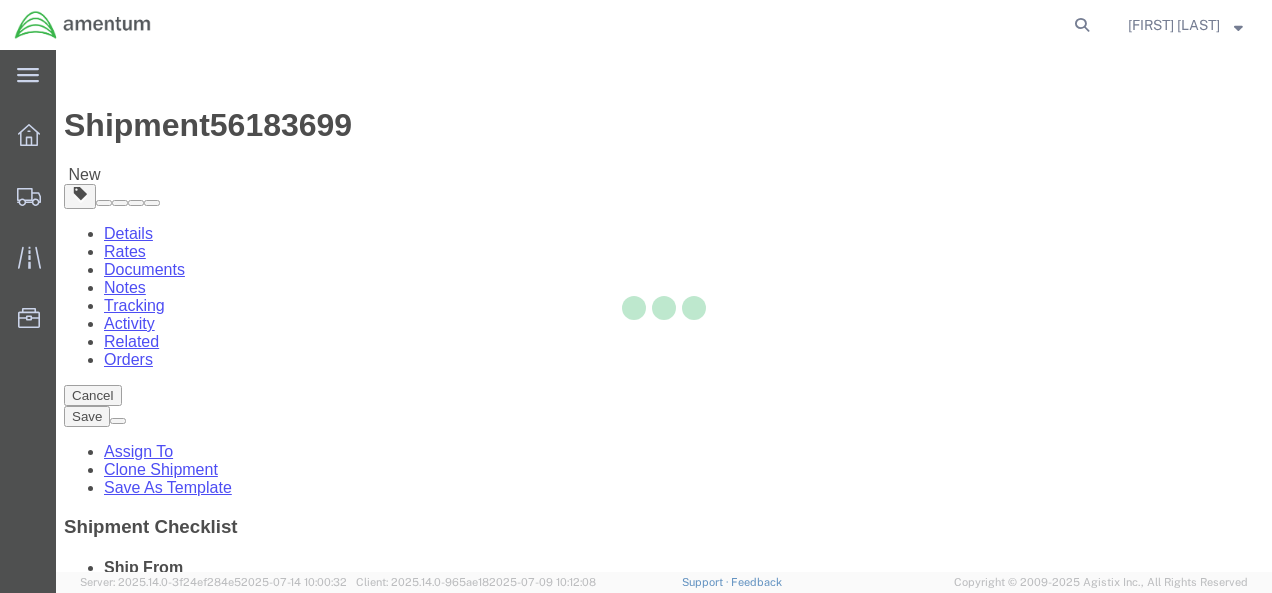 select 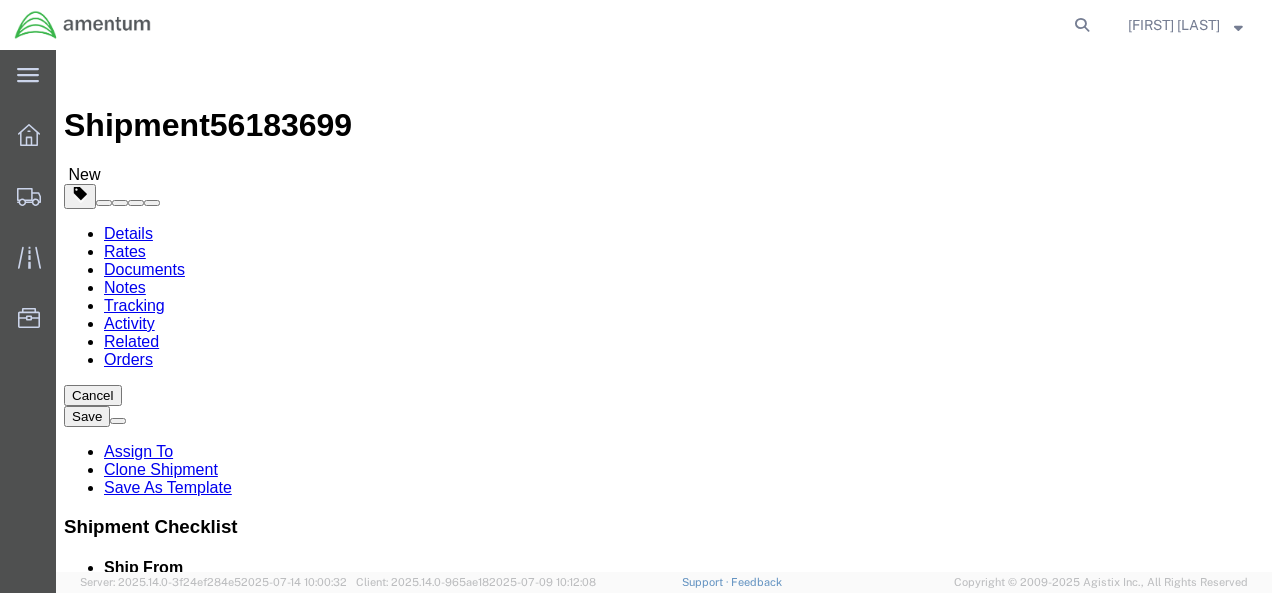 click on "[FIRST] [LAST] T-34 DAWG SHACK" 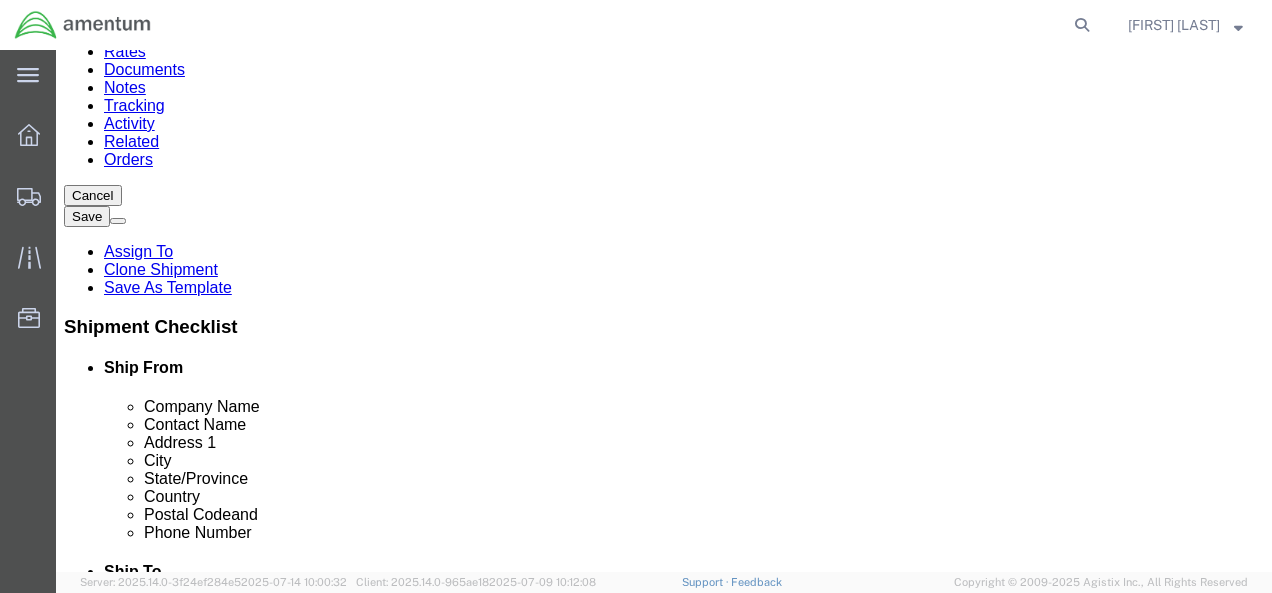 type on "[FIRST] [LAST]" 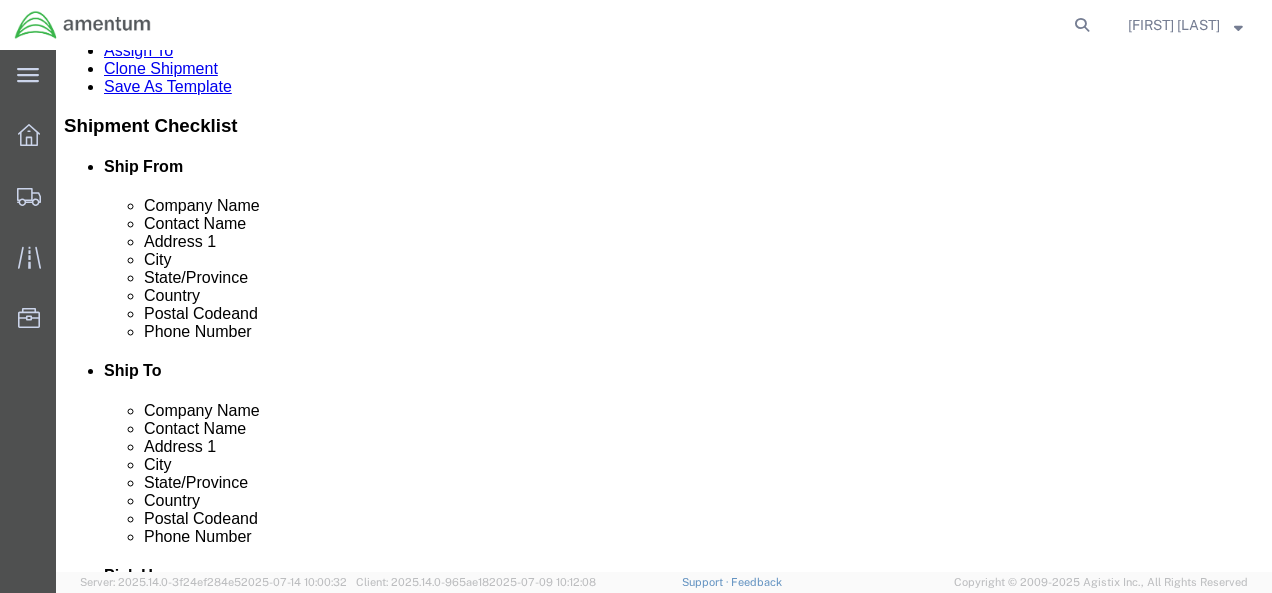 type on "[PHONE]" 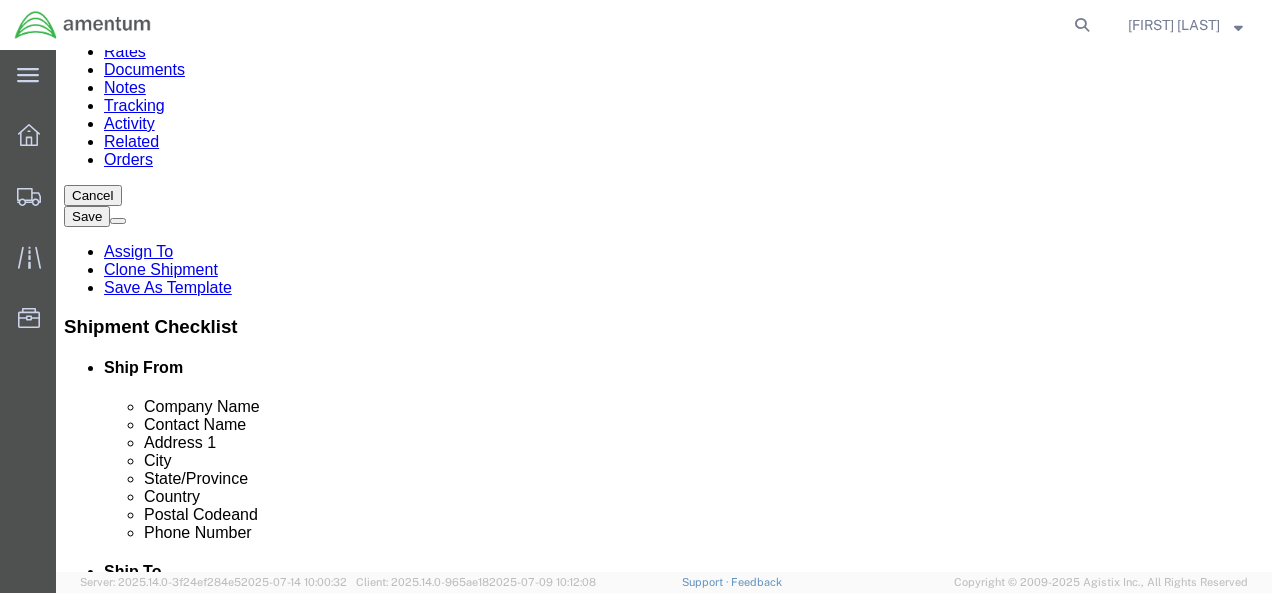 scroll, scrollTop: 1205, scrollLeft: 0, axis: vertical 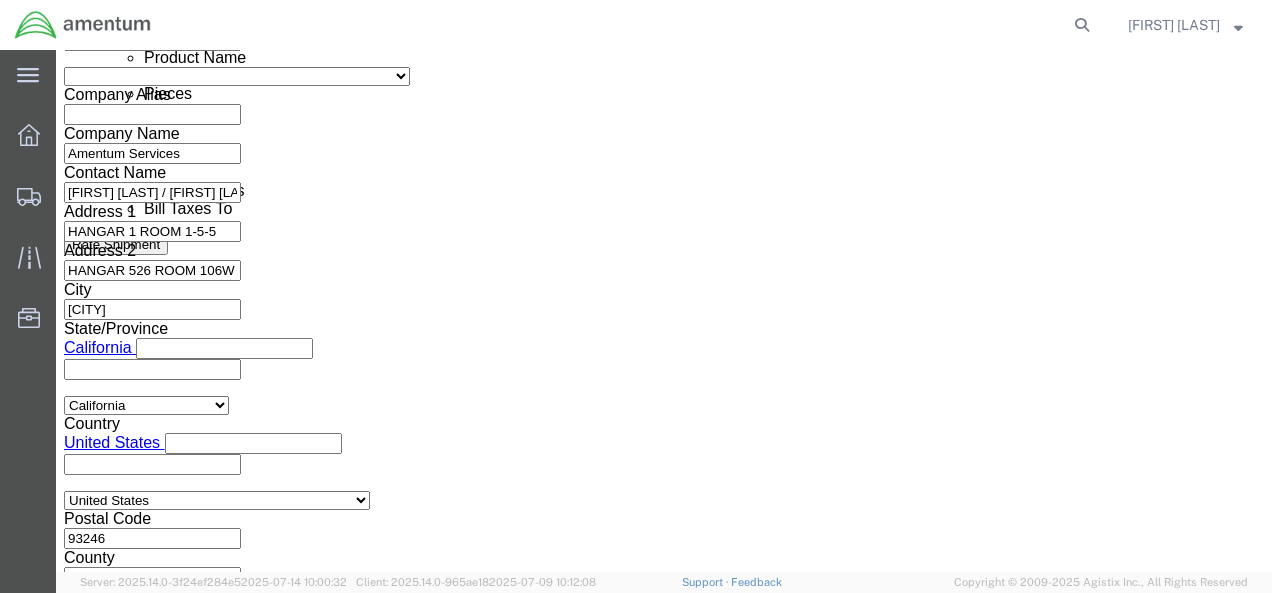 click on "[MONTH] 14 [YEAR] [HOUR]:39 [AM/PM]" 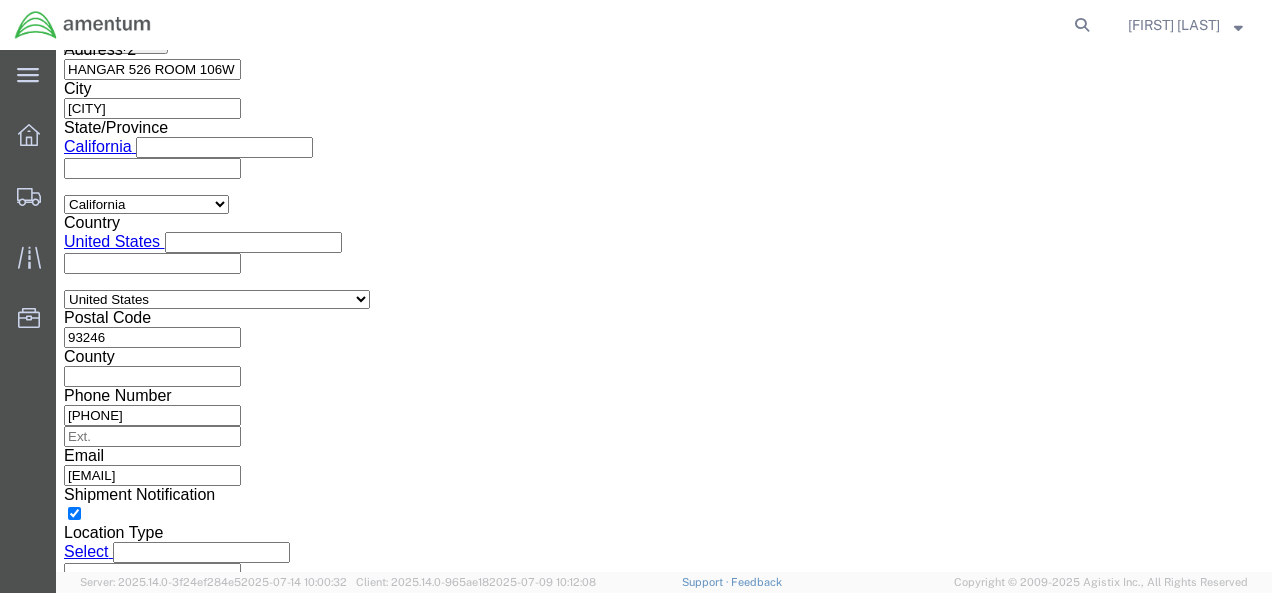 click on "4:39 PM" 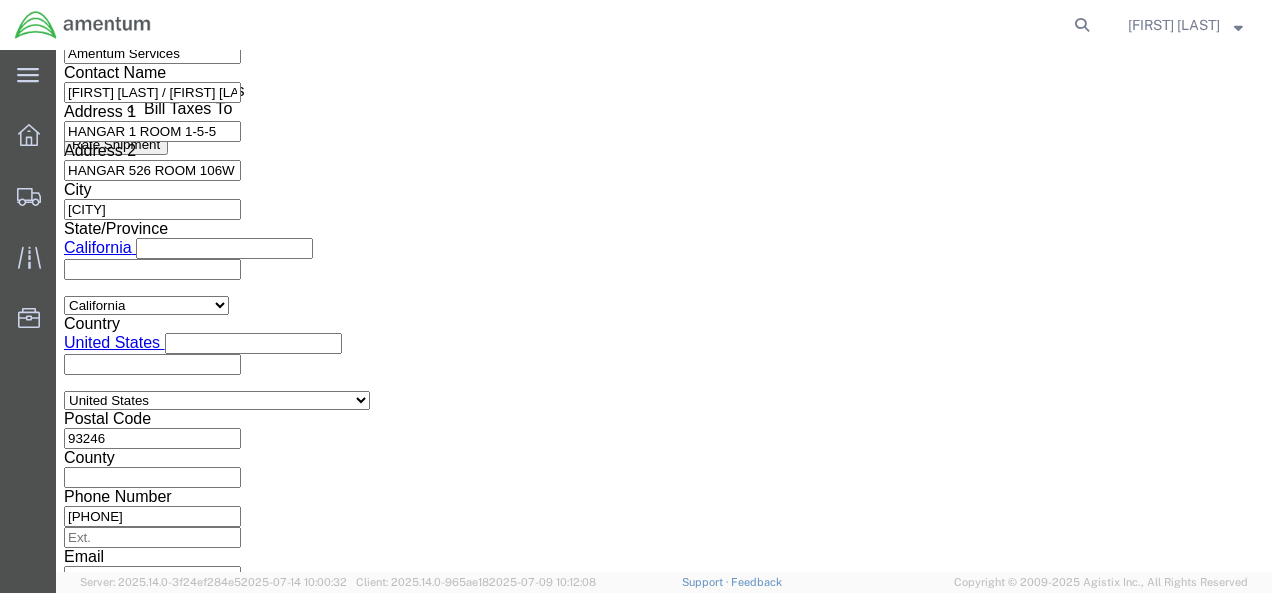 scroll, scrollTop: 1406, scrollLeft: 0, axis: vertical 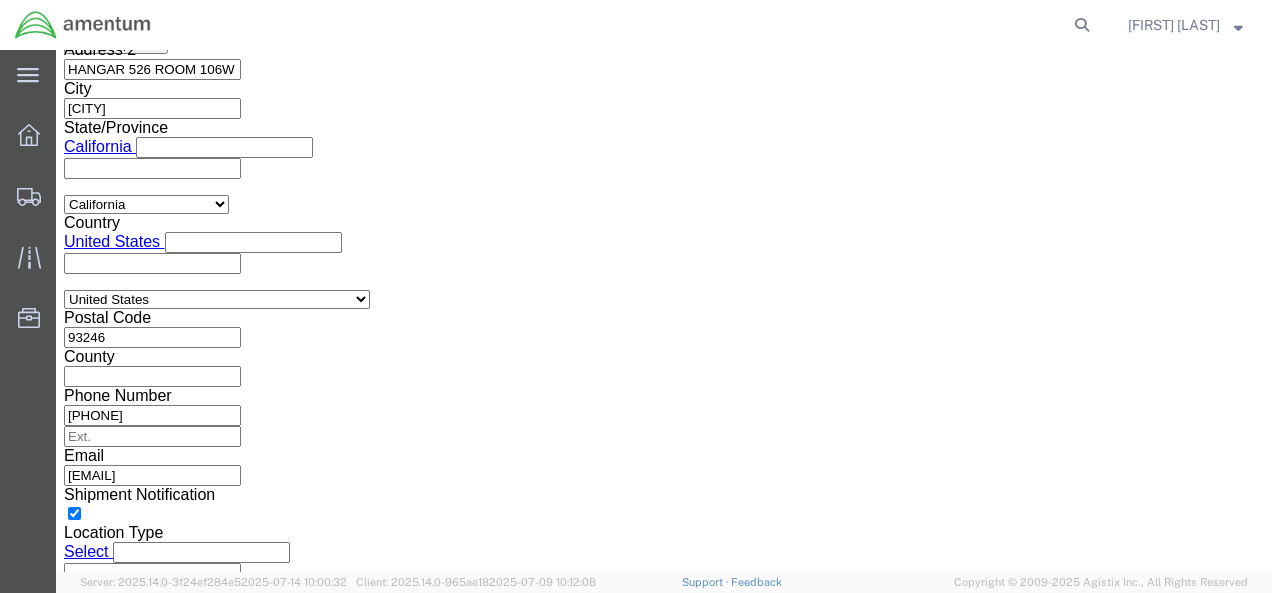 click on "[DATE]-001" 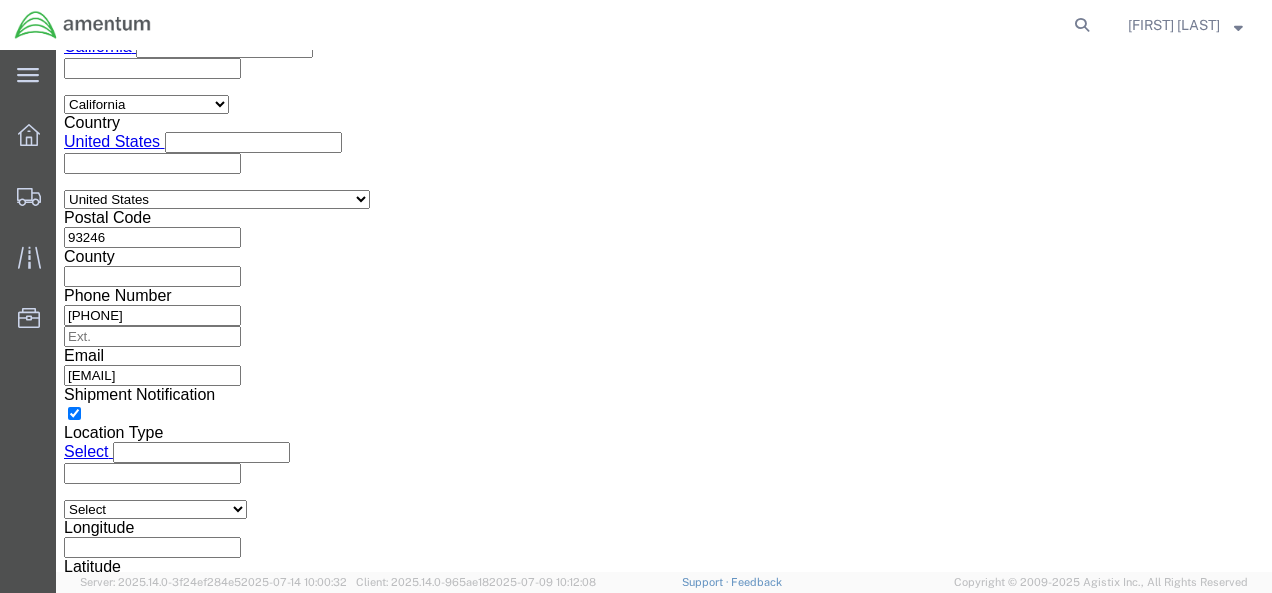 type on "[DATE]-001" 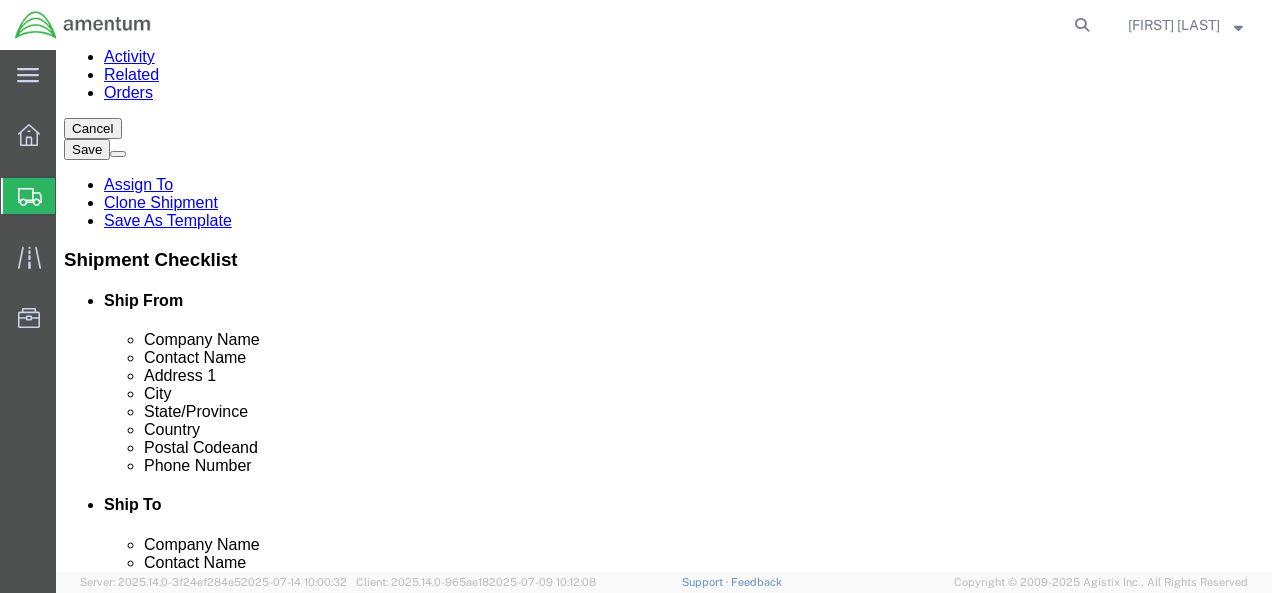 scroll, scrollTop: 166, scrollLeft: 0, axis: vertical 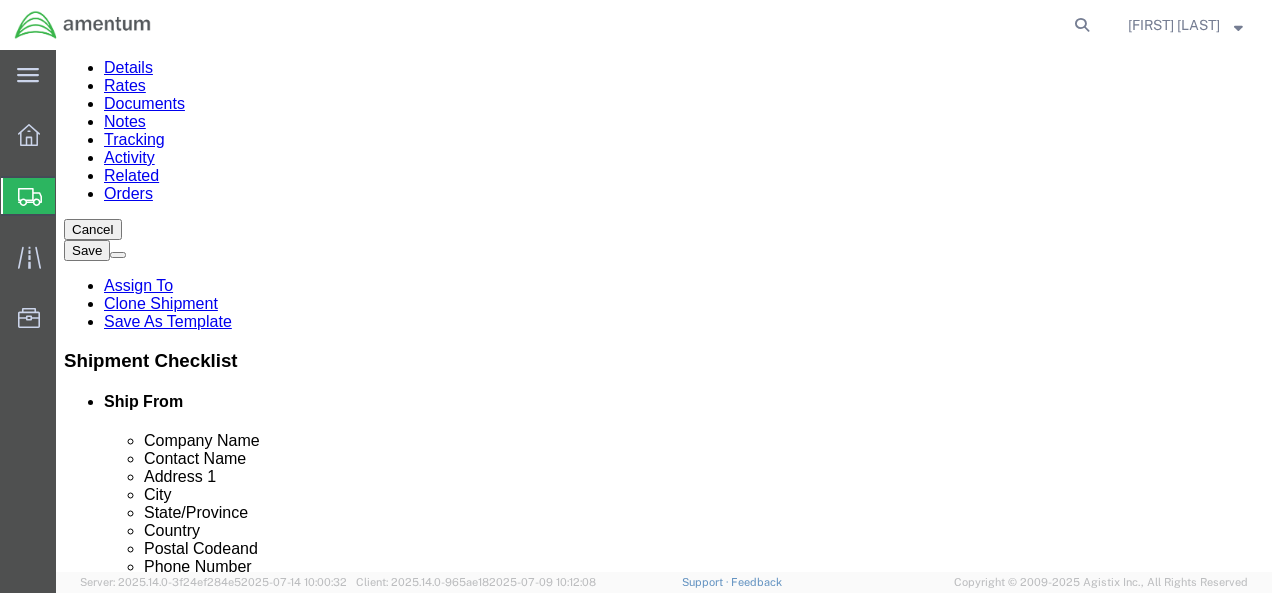 click on "Add Content" 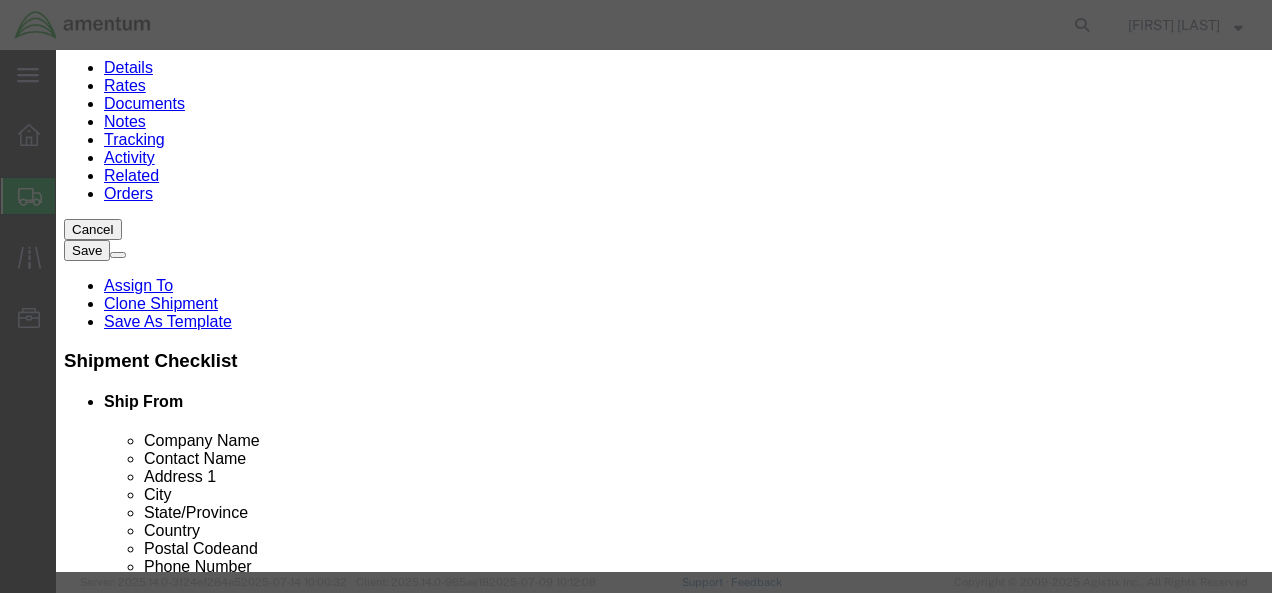 scroll, scrollTop: 267, scrollLeft: 0, axis: vertical 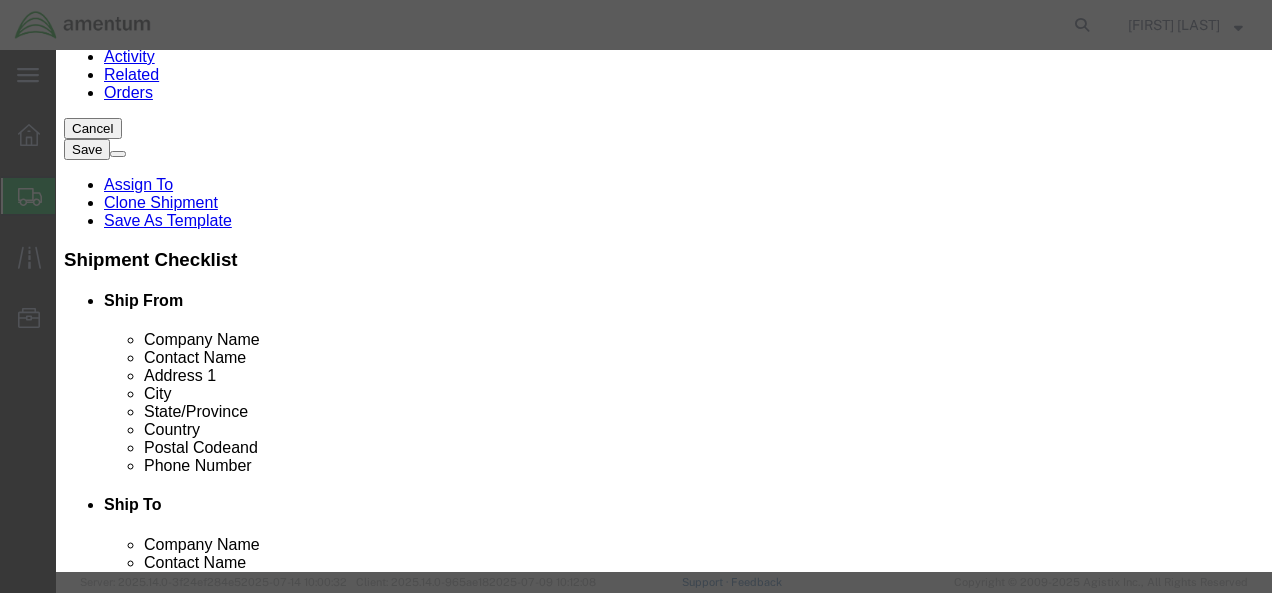 click 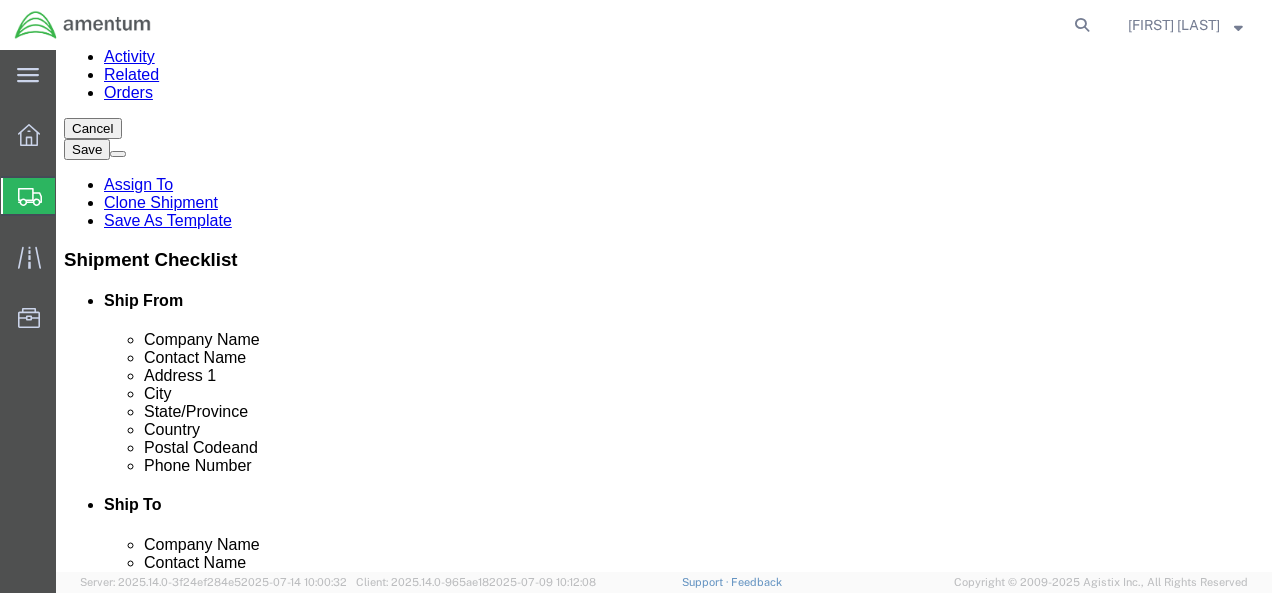 click 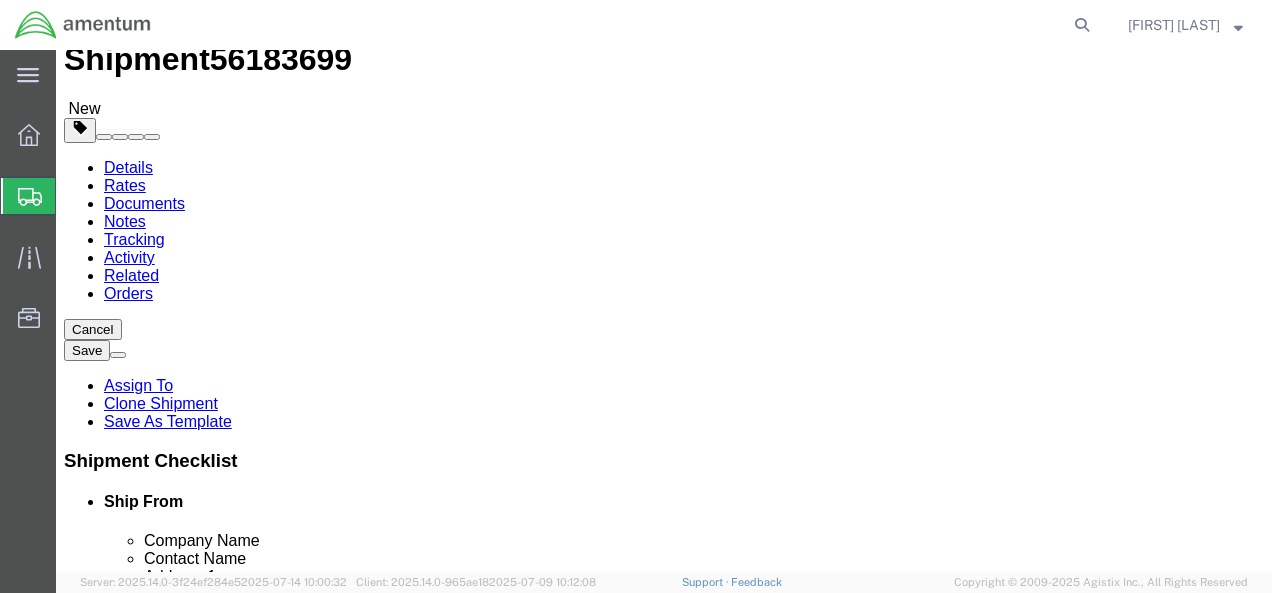 type on "30" 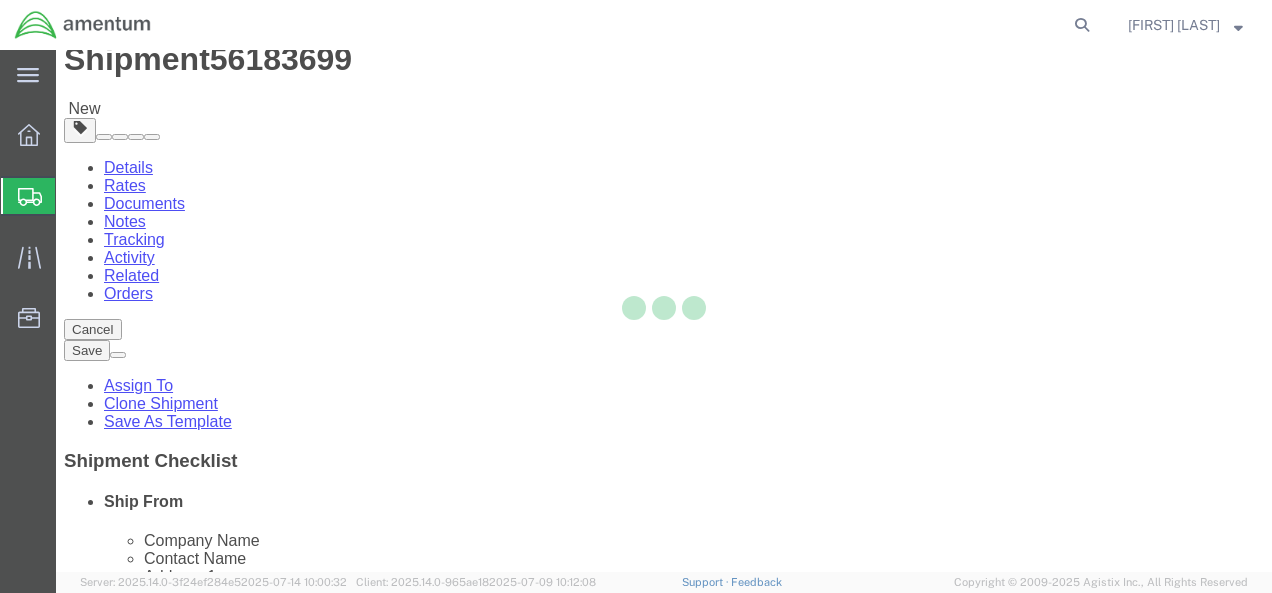select on "CBOX" 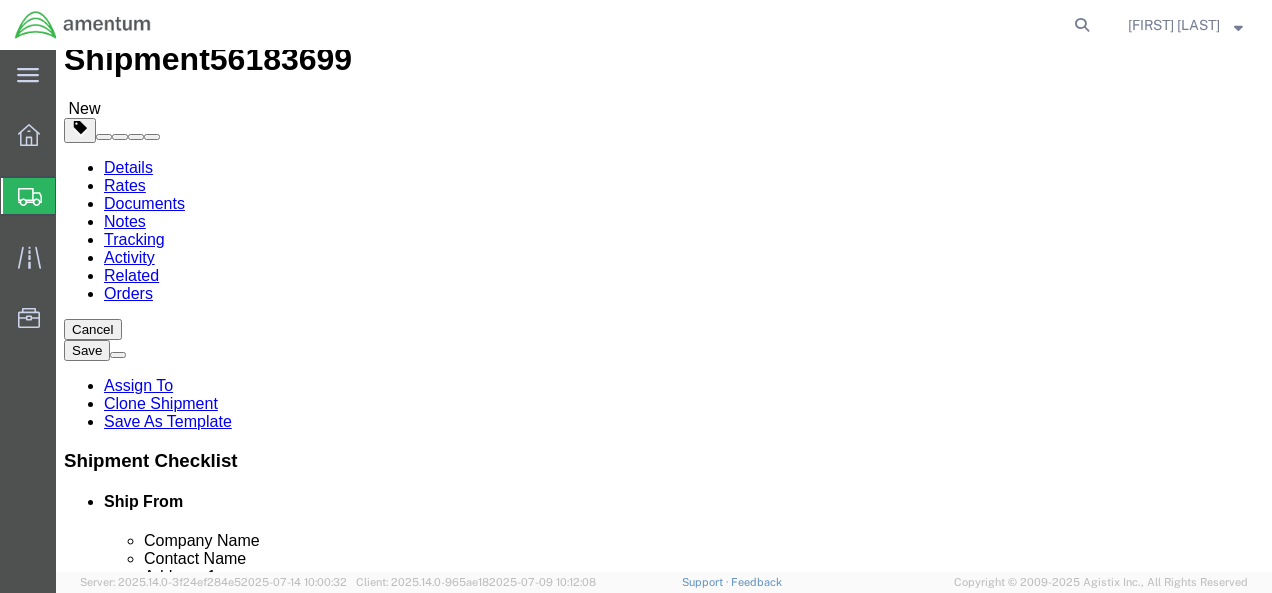 scroll, scrollTop: 0, scrollLeft: 0, axis: both 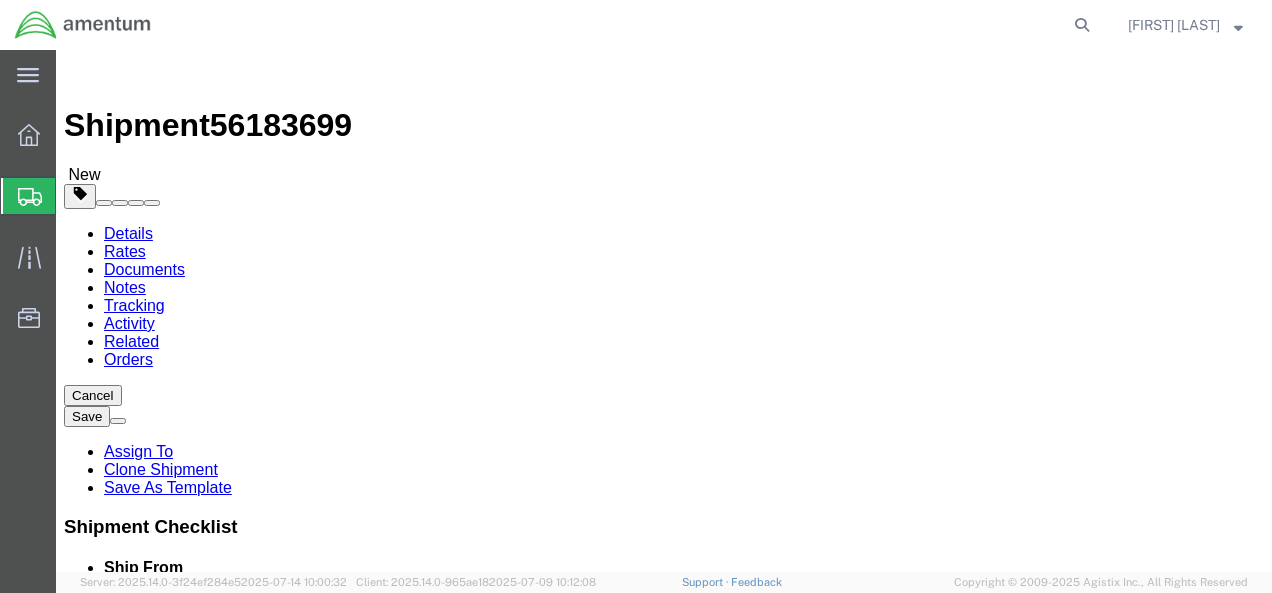 click on "Add Content" 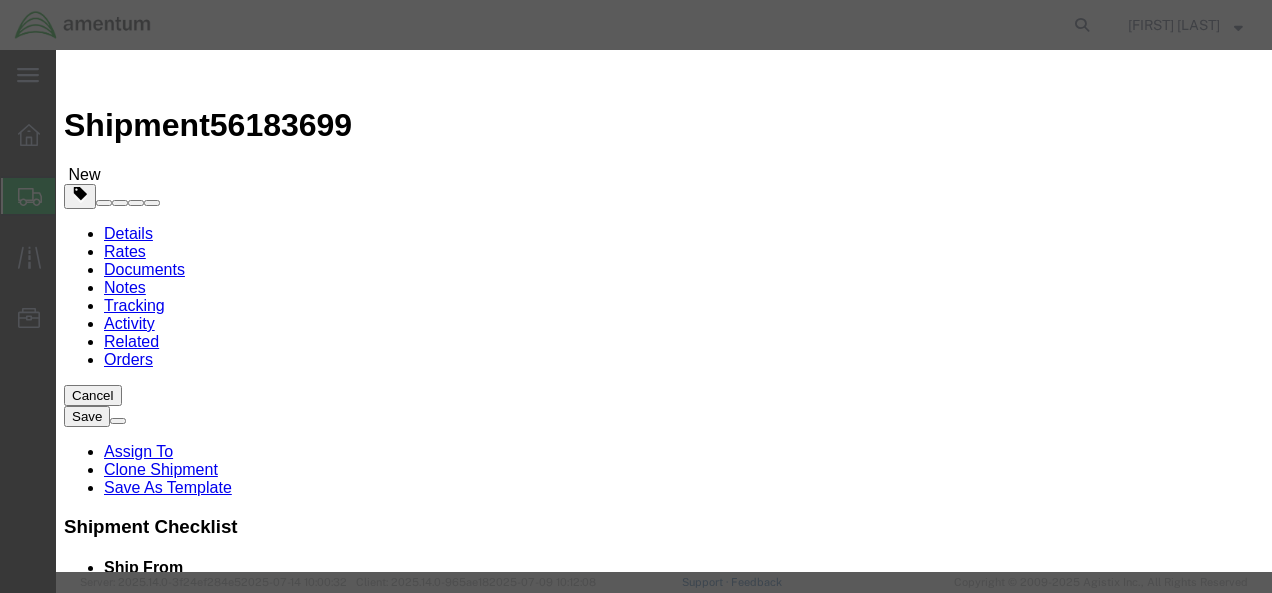 click 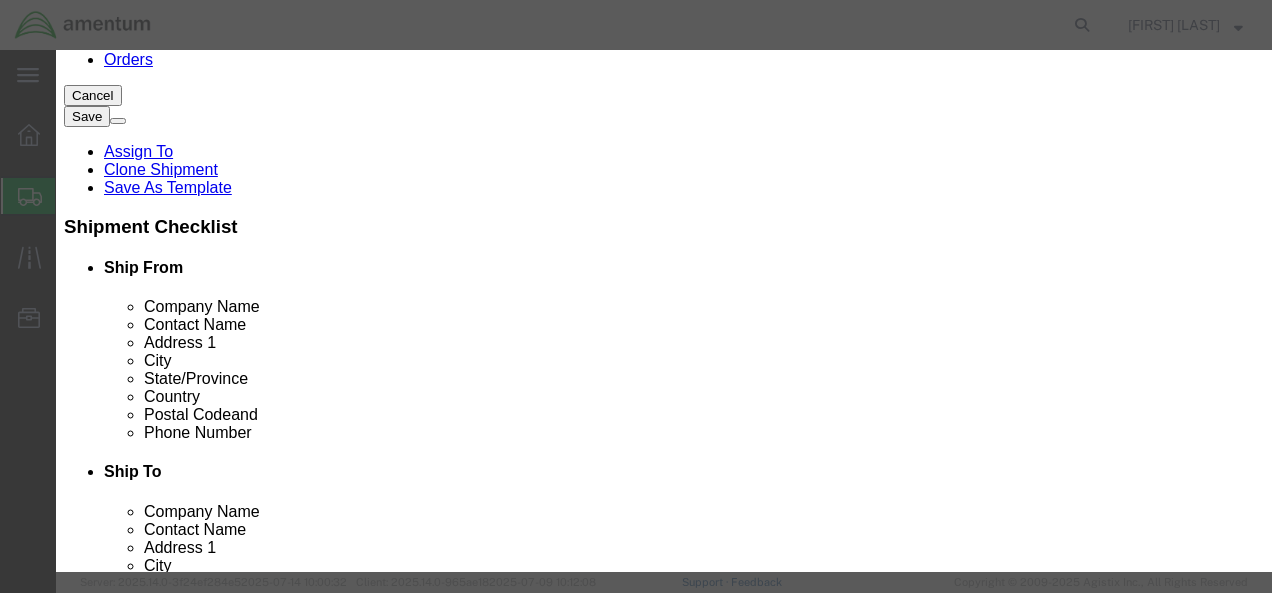 type on "AIRCRAFT PARTS" 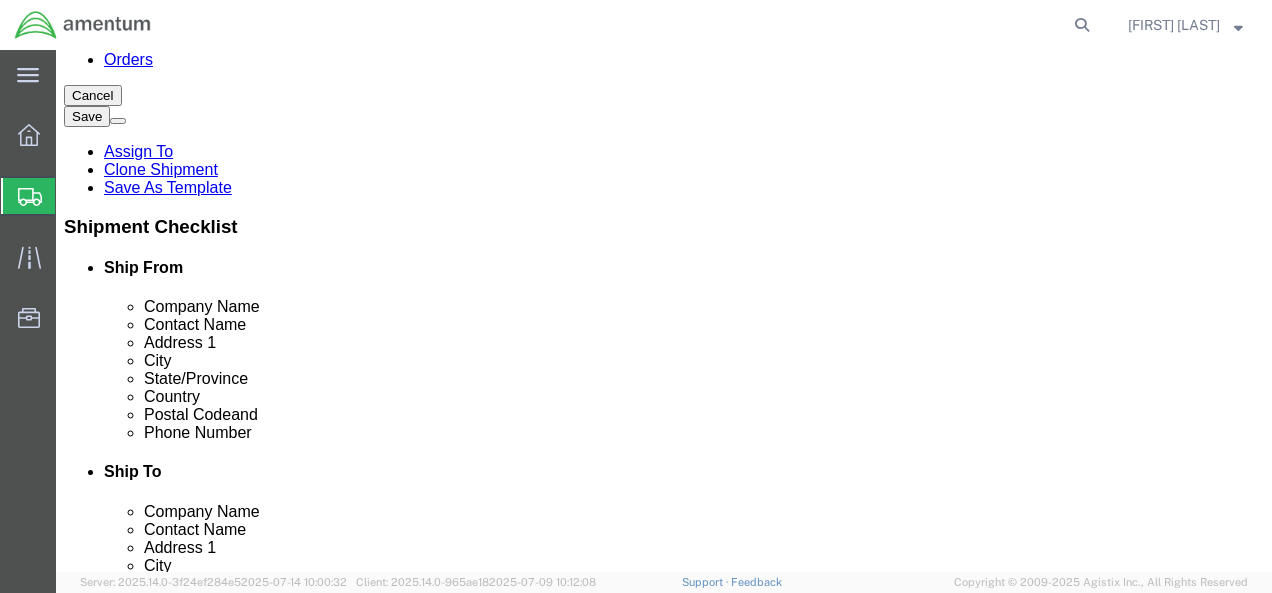 click 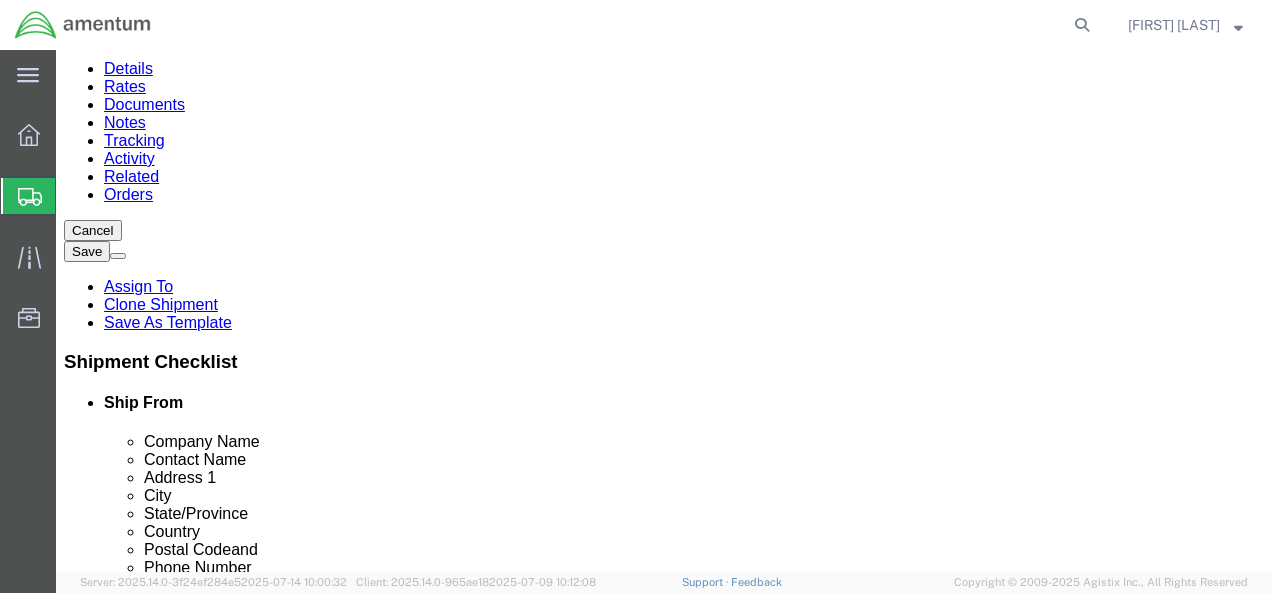 type on "30" 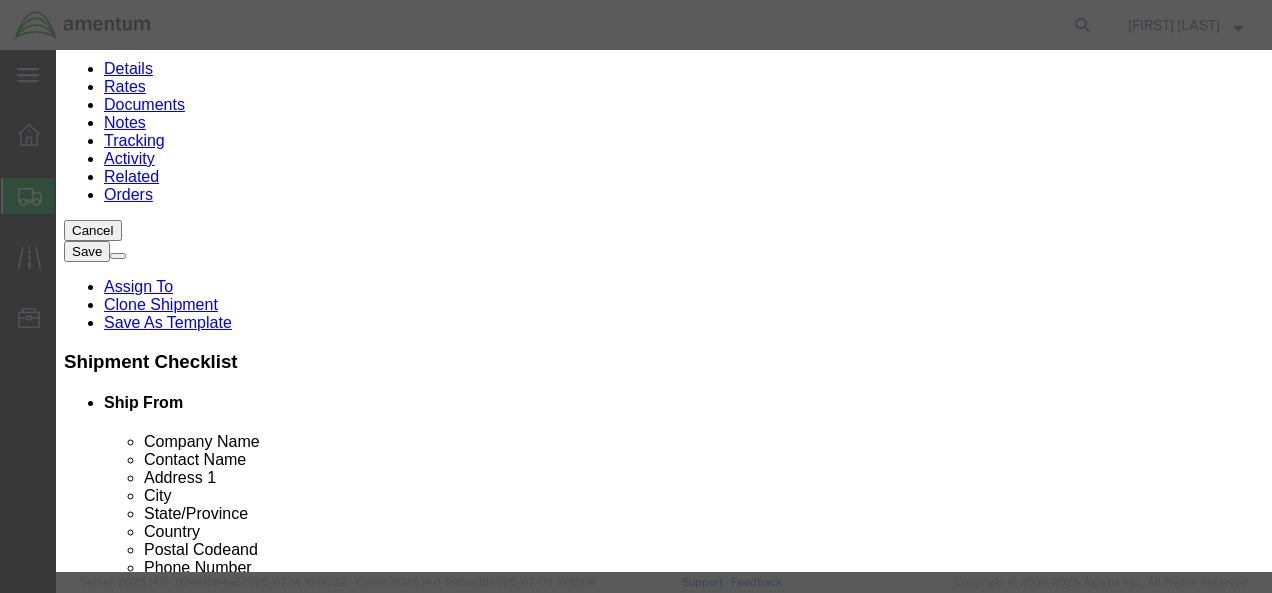 click 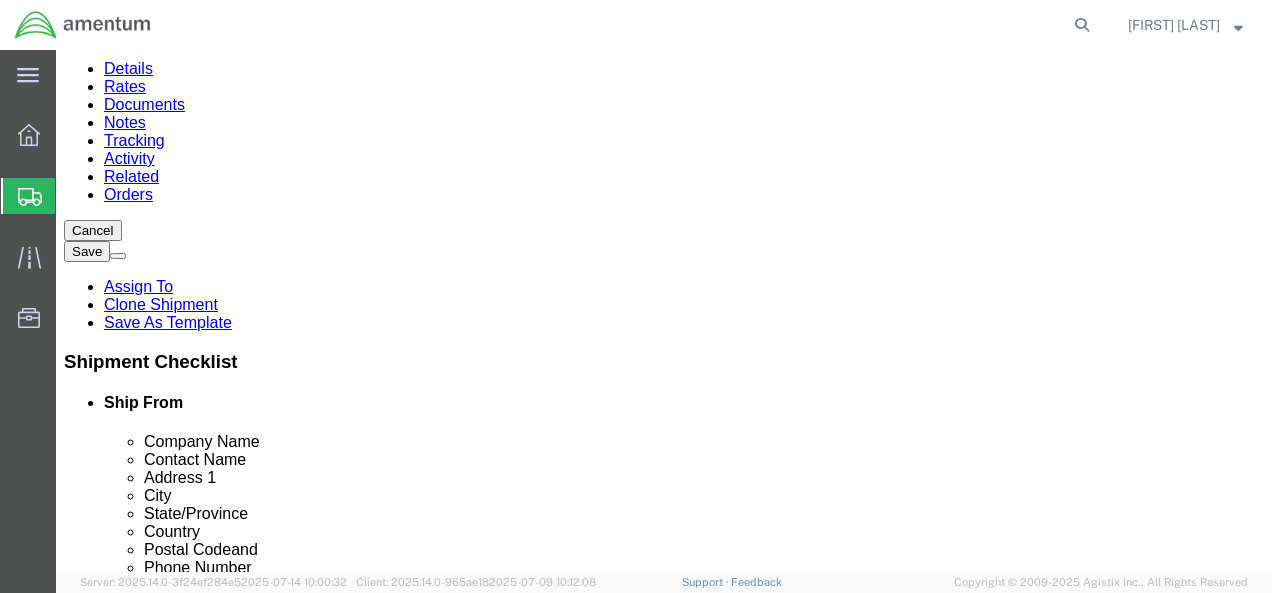 click on "Add Content" 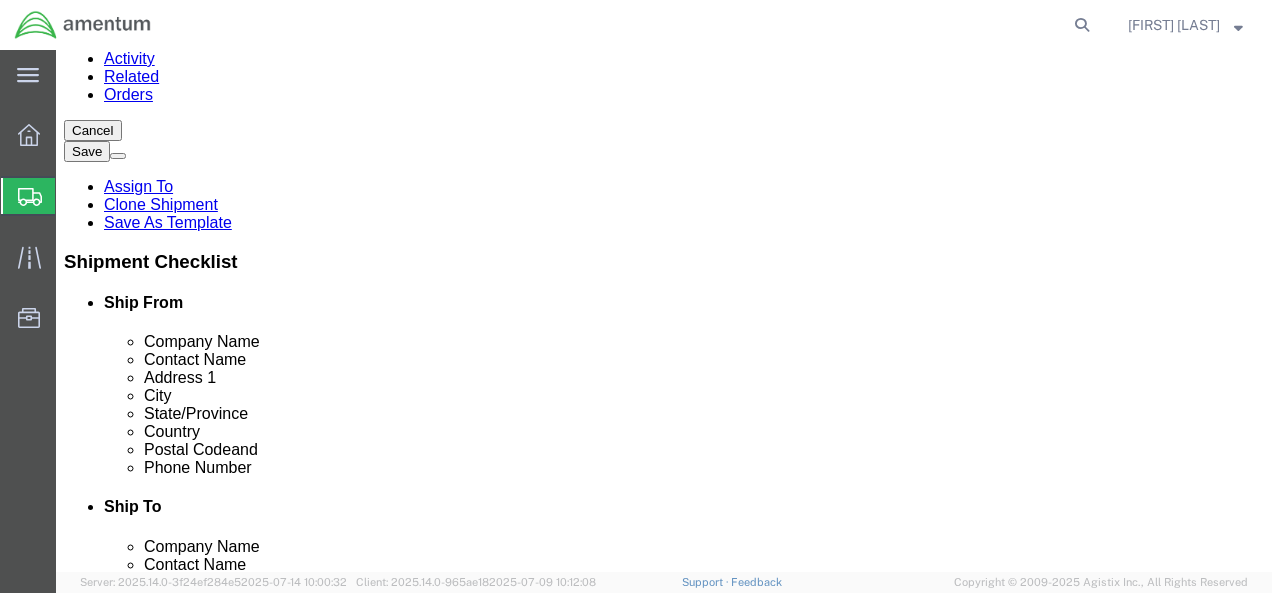 scroll, scrollTop: 466, scrollLeft: 0, axis: vertical 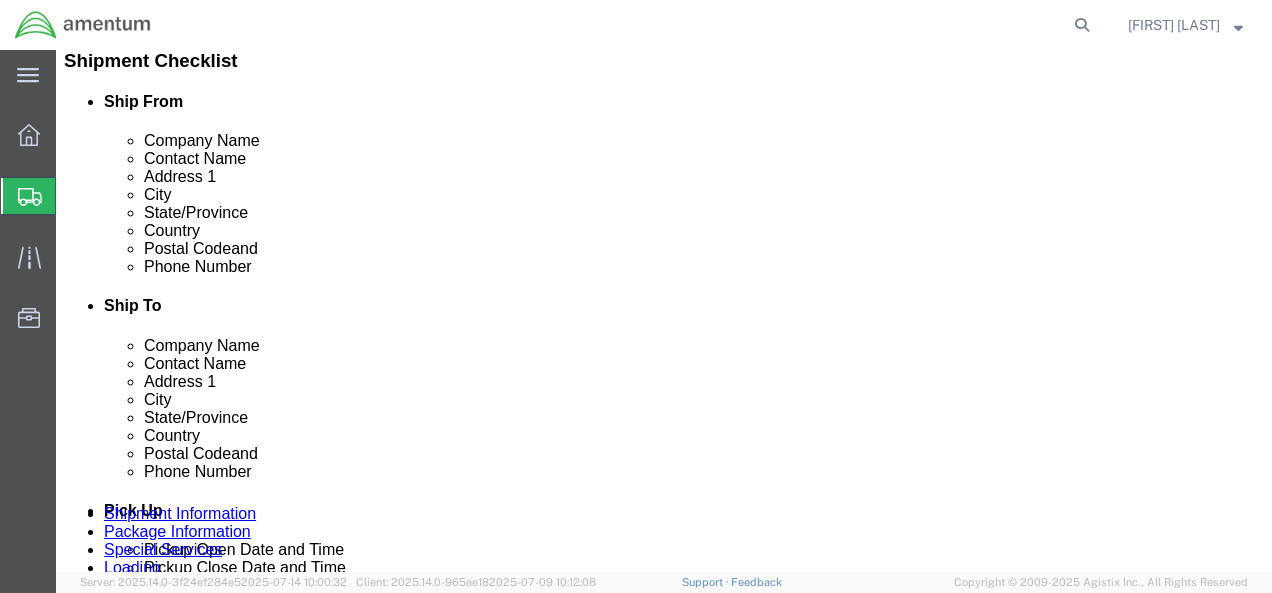 click on "Add Package" 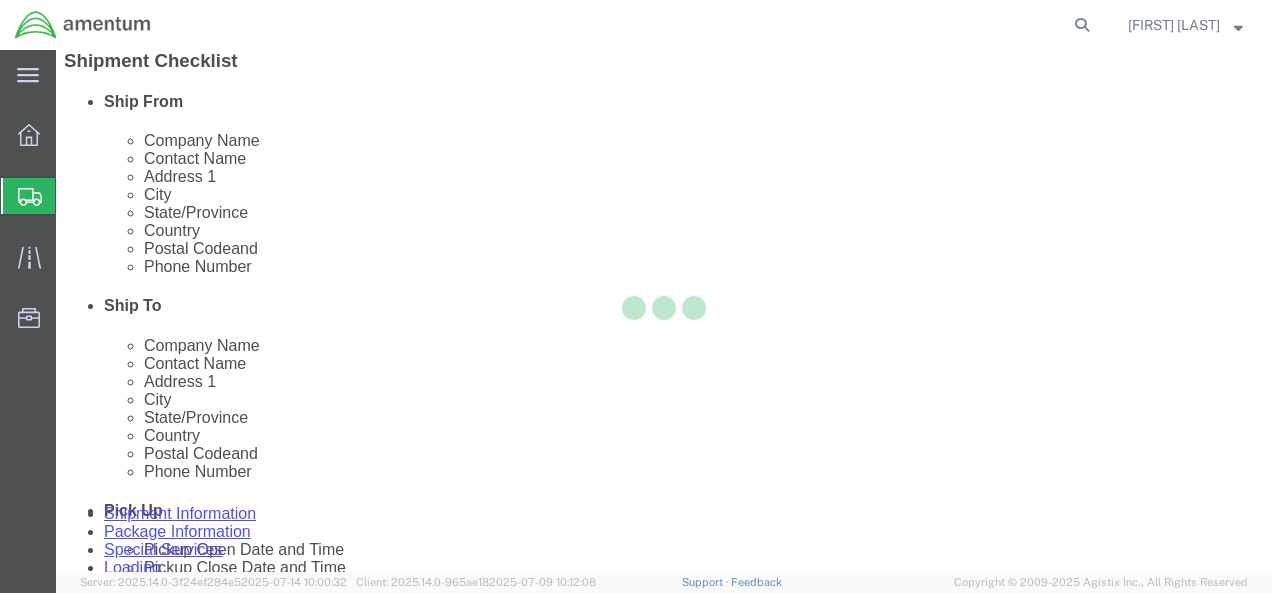 select on "CBOX" 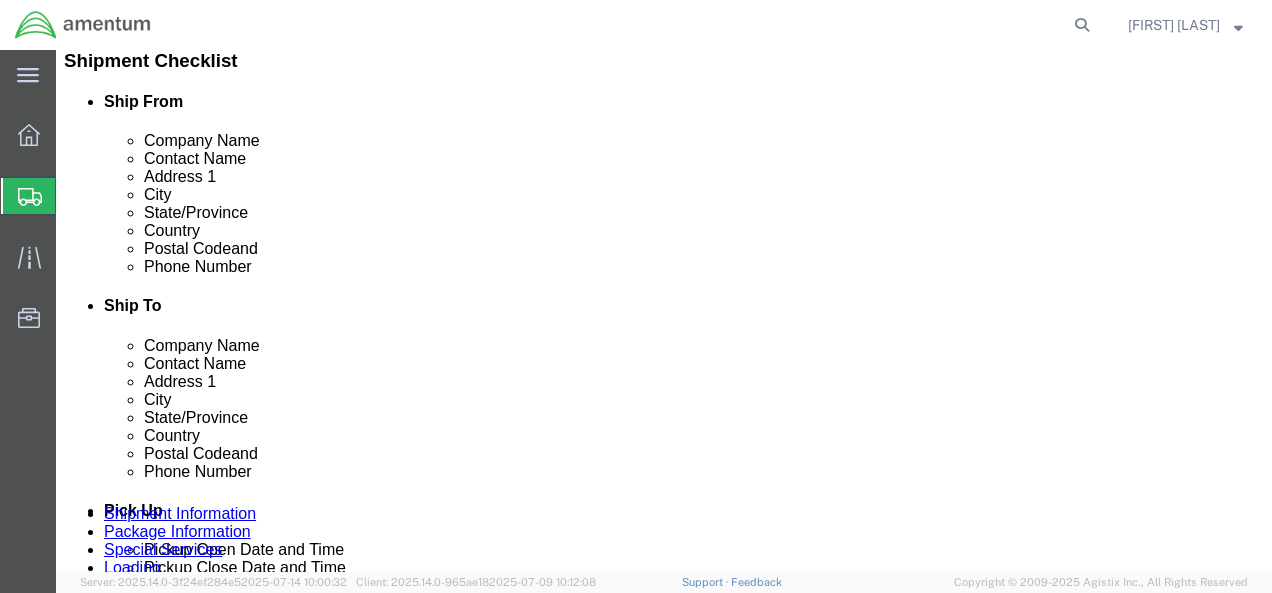 click on "Add Content" 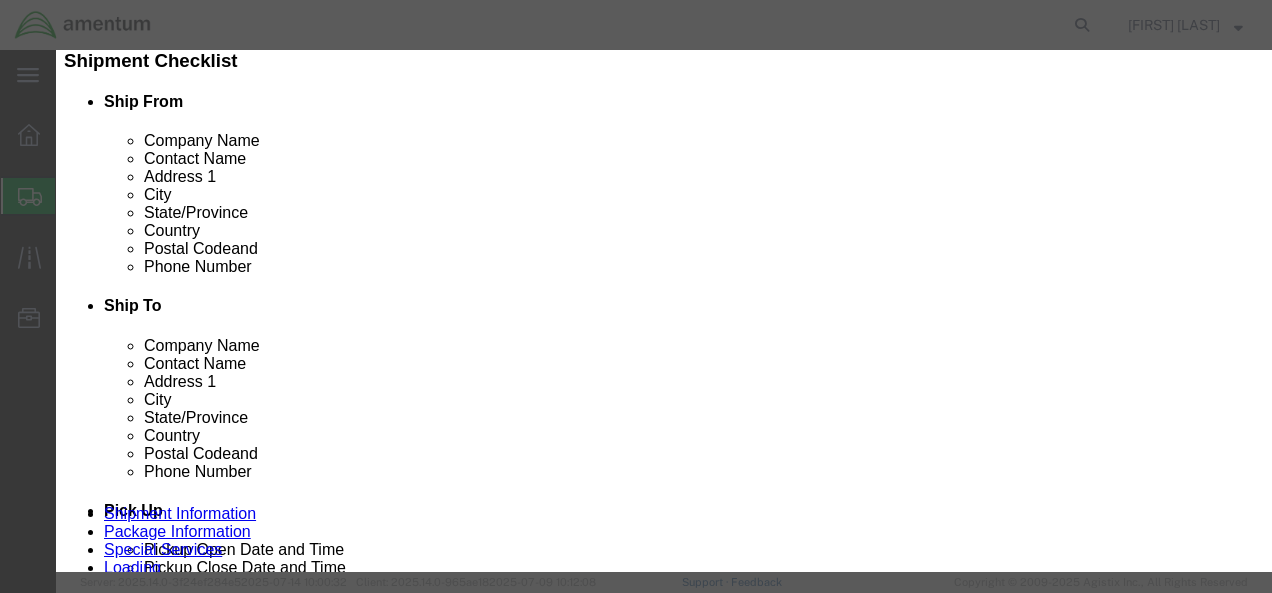 click 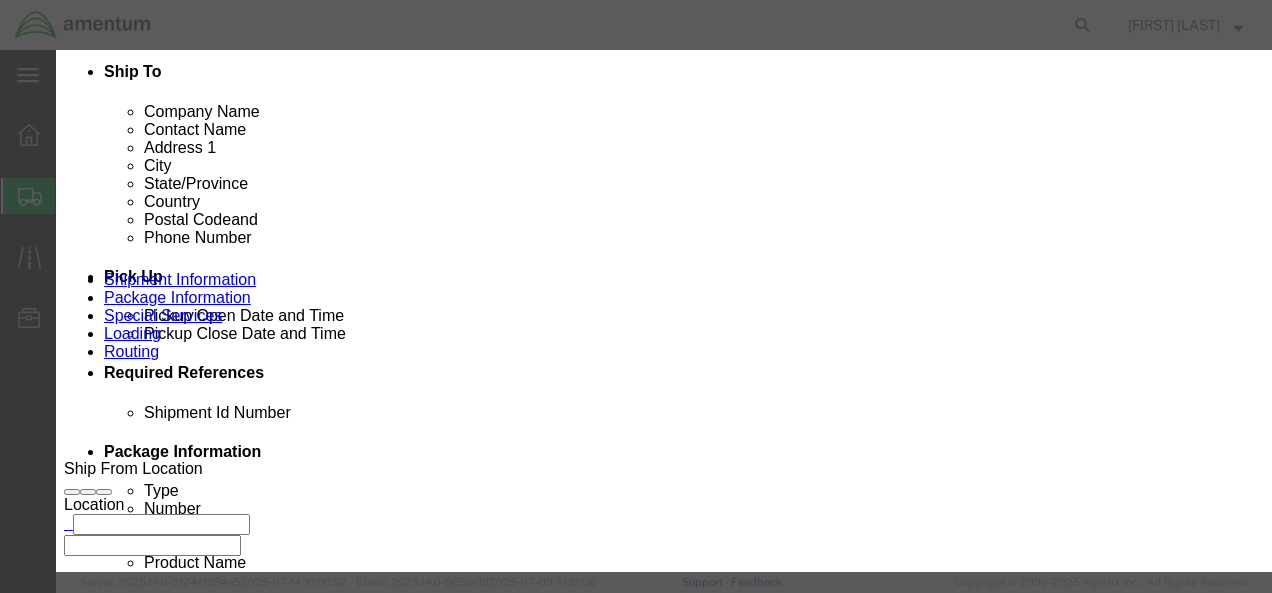 type on "AIRCRAFT PARTS" 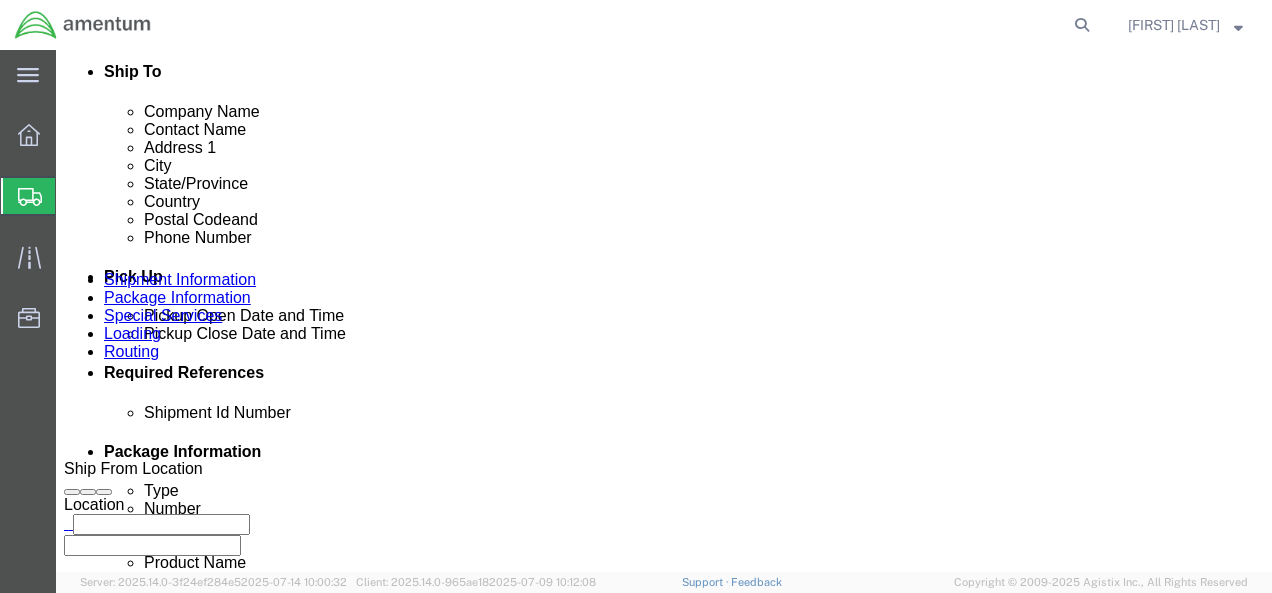 click 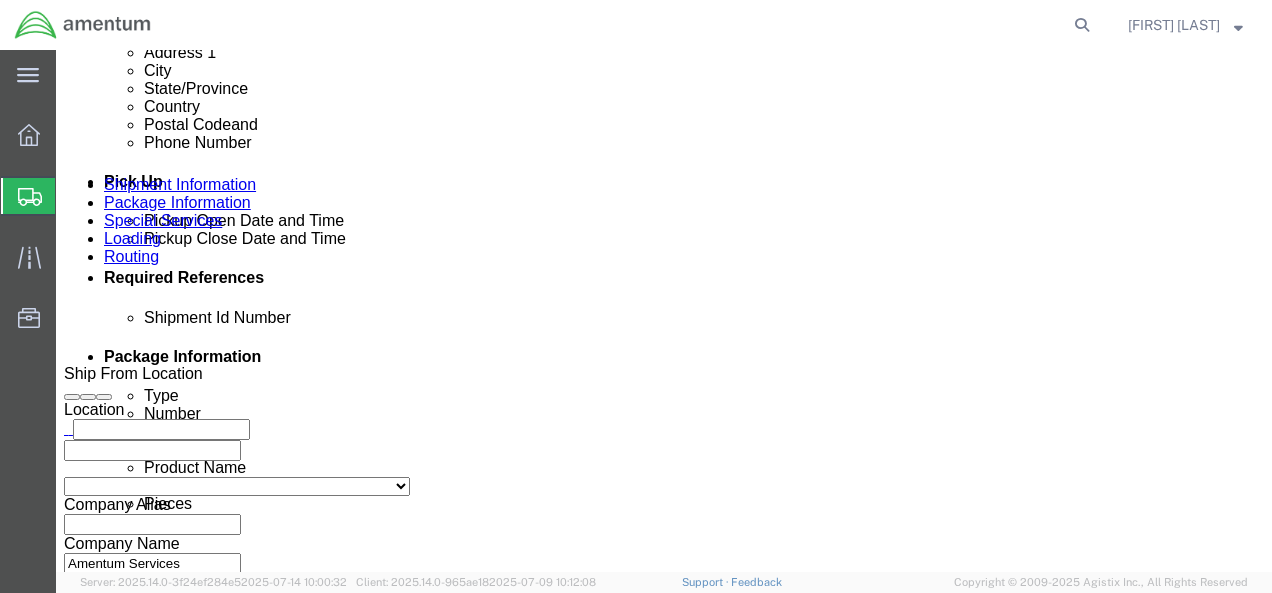 type on "98" 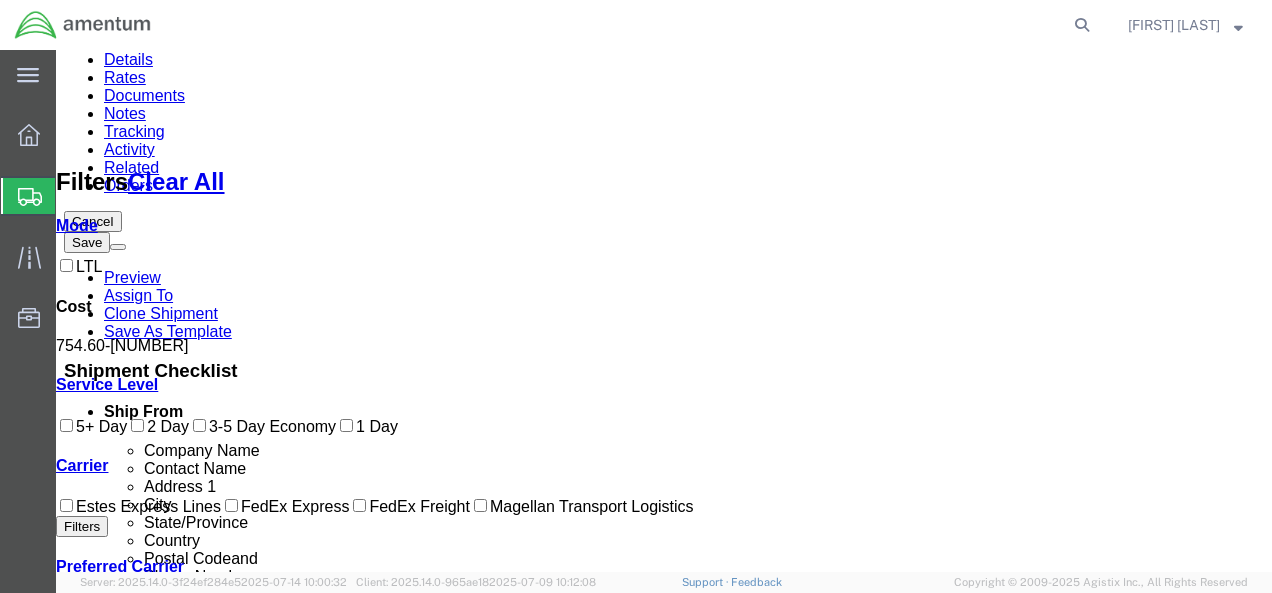 scroll, scrollTop: 0, scrollLeft: 0, axis: both 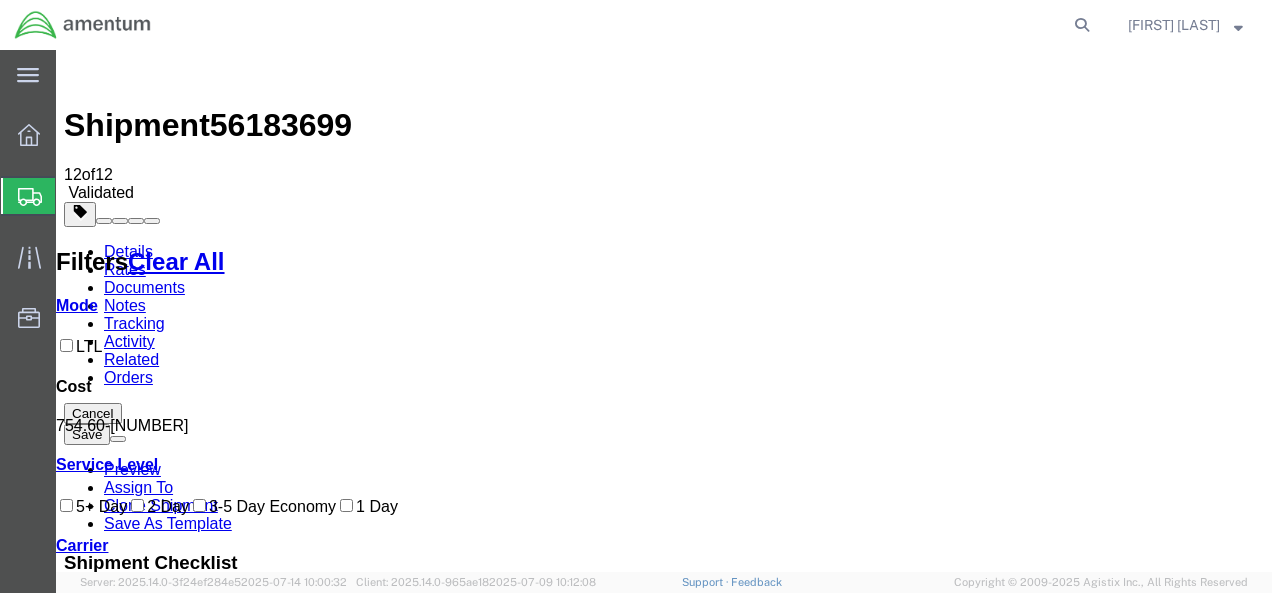 click on "Book" at bounding box center [979, 1545] 